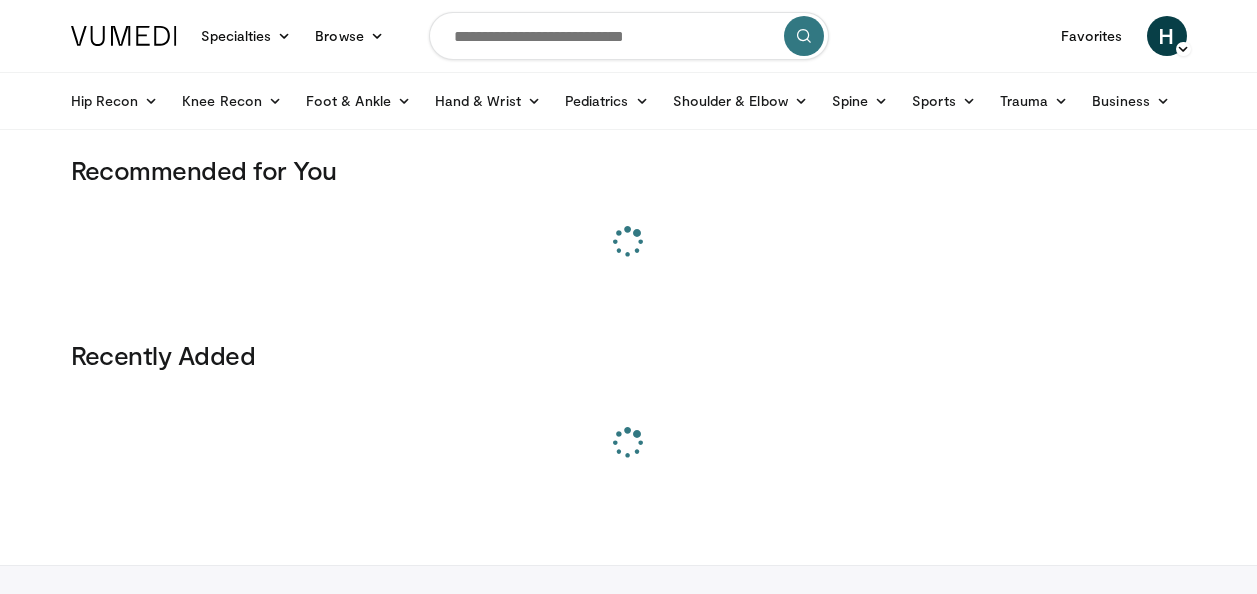 scroll, scrollTop: 0, scrollLeft: 0, axis: both 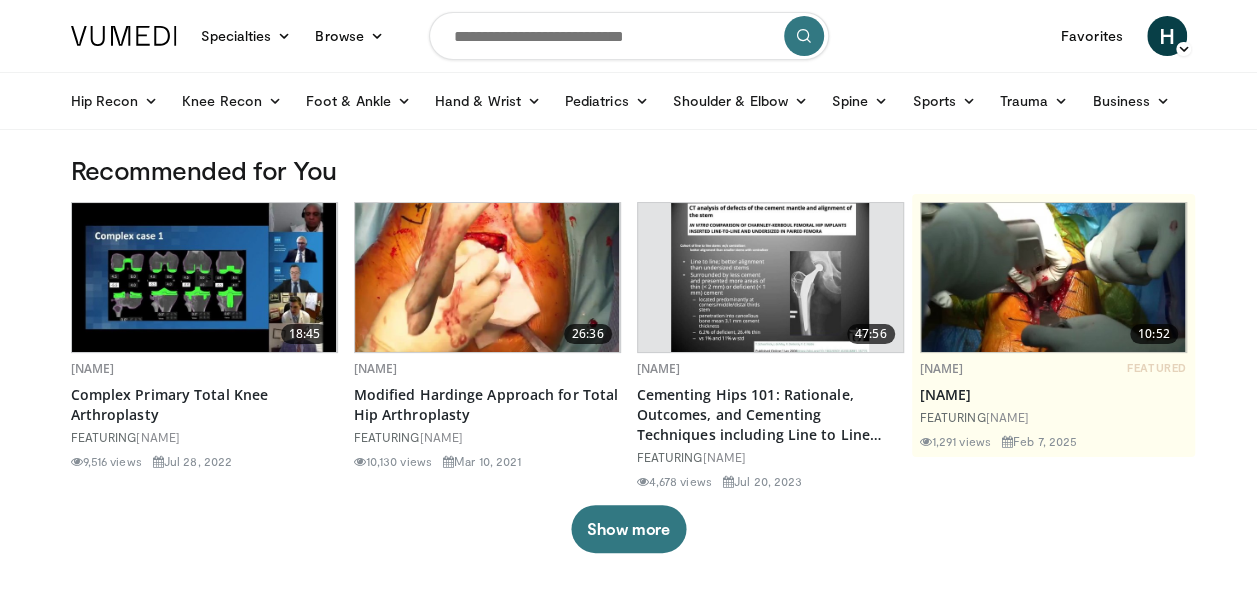 click at bounding box center (629, 36) 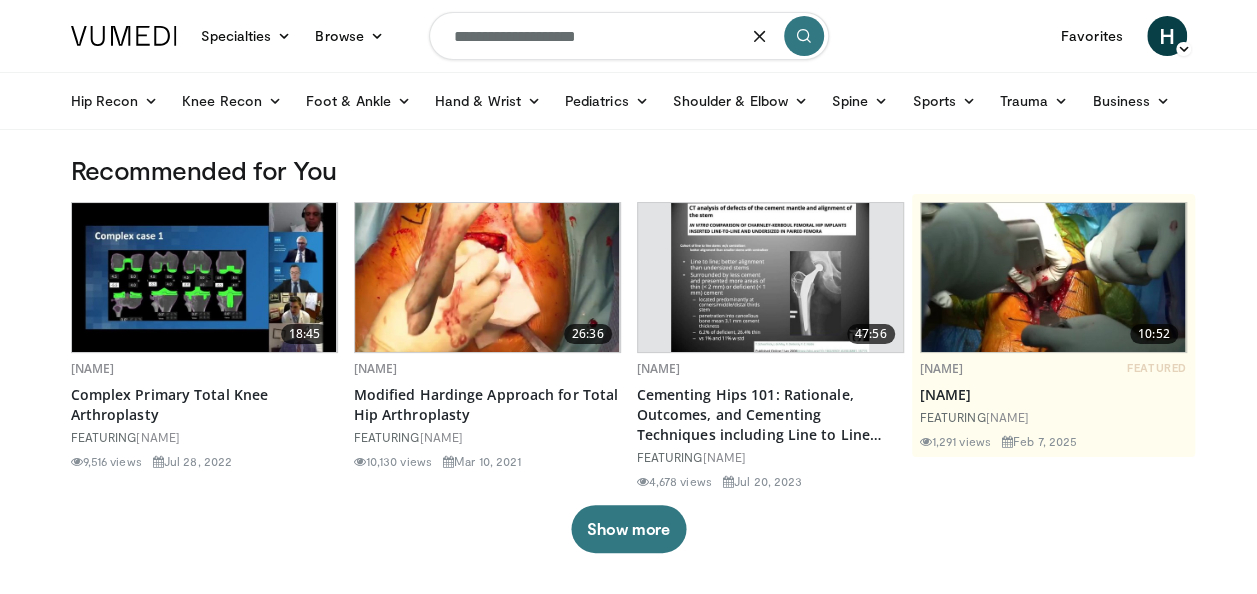 type on "**********" 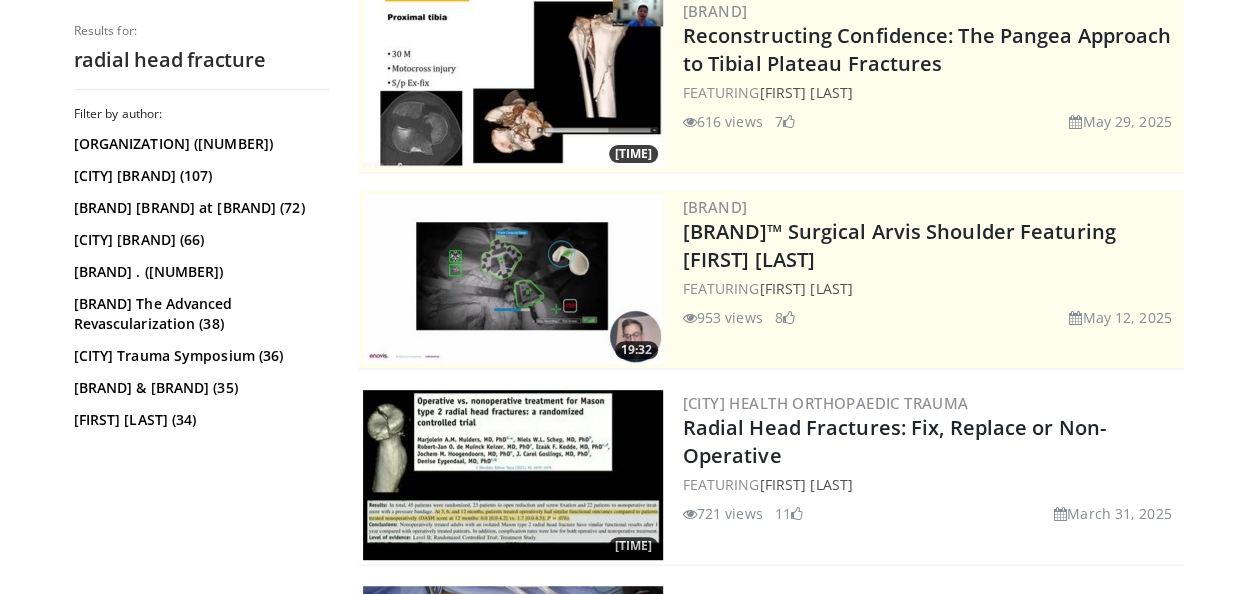 scroll, scrollTop: 232, scrollLeft: 0, axis: vertical 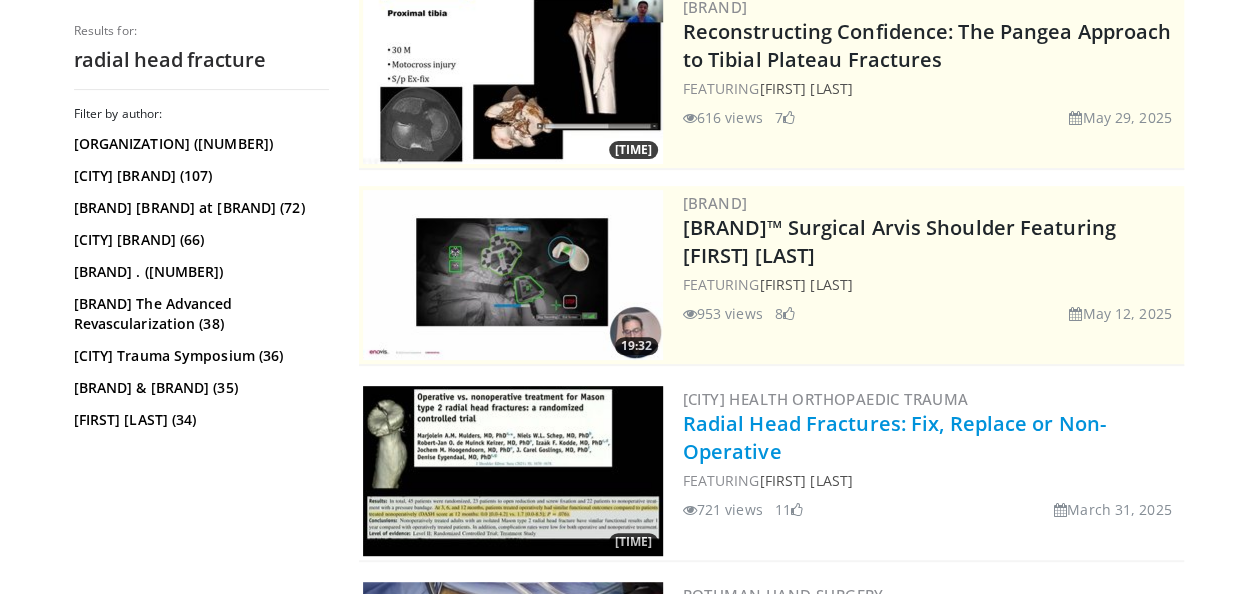 click on "Radial Head Fractures: Fix, Replace or Non-Operative" at bounding box center (894, 437) 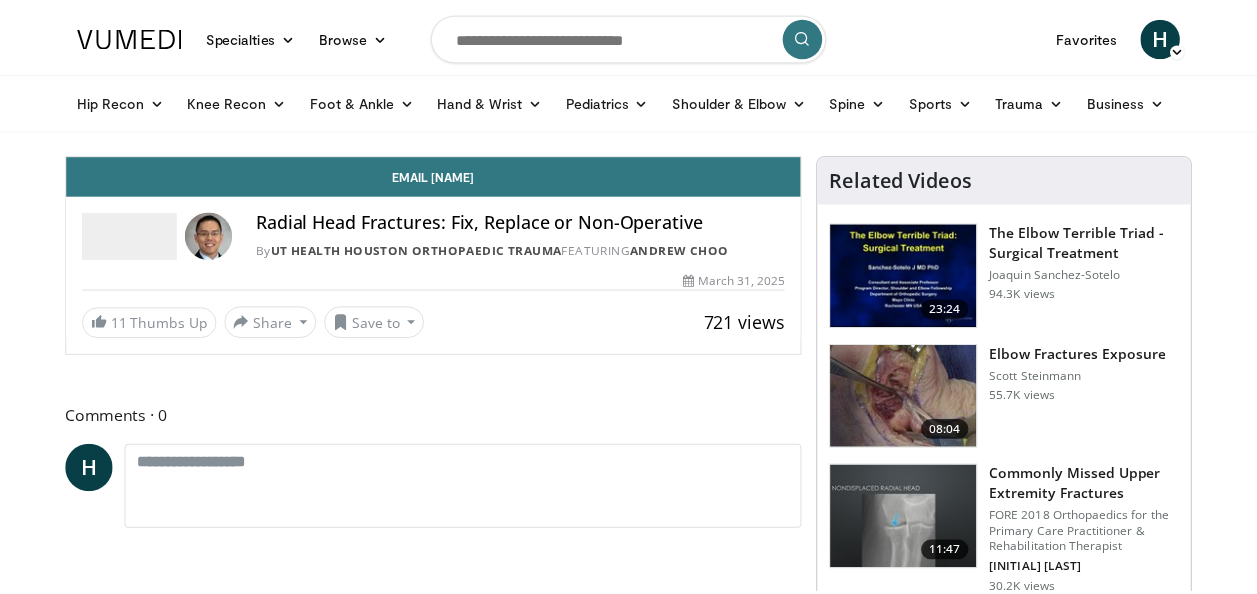 scroll, scrollTop: 0, scrollLeft: 0, axis: both 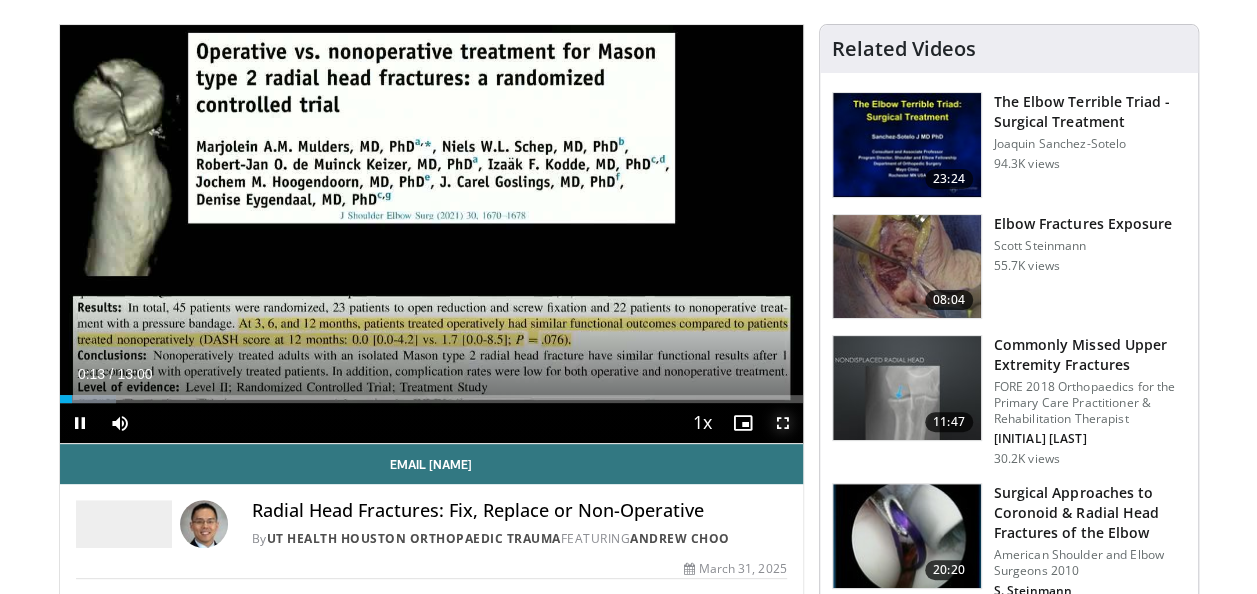 click at bounding box center (783, 423) 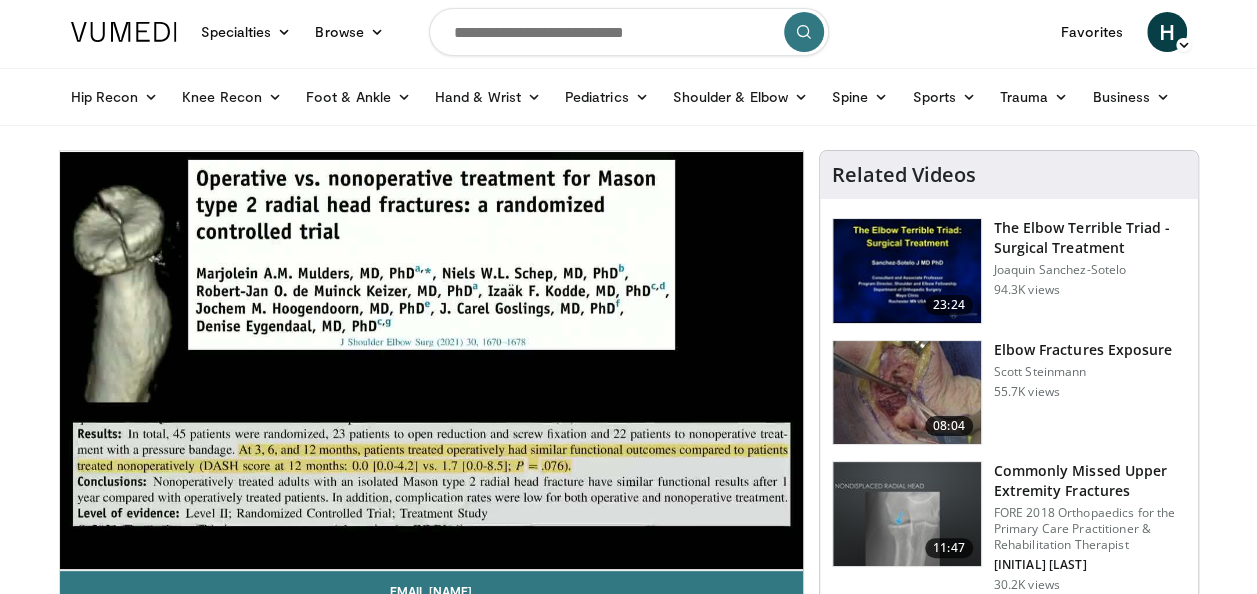 scroll, scrollTop: 0, scrollLeft: 0, axis: both 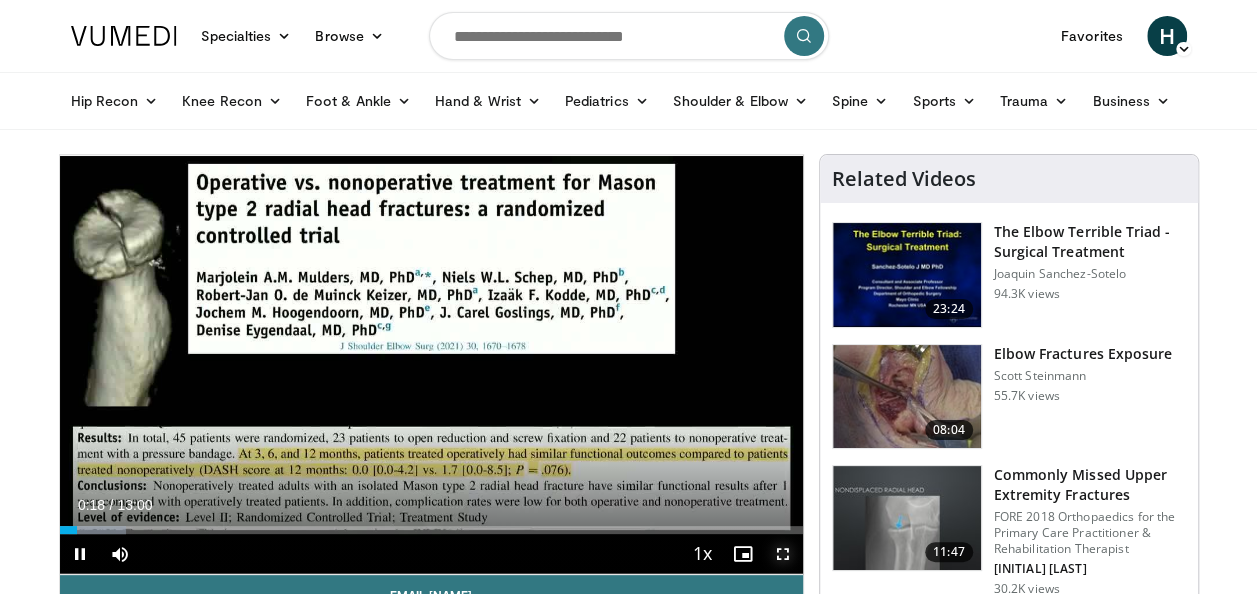 click at bounding box center [783, 554] 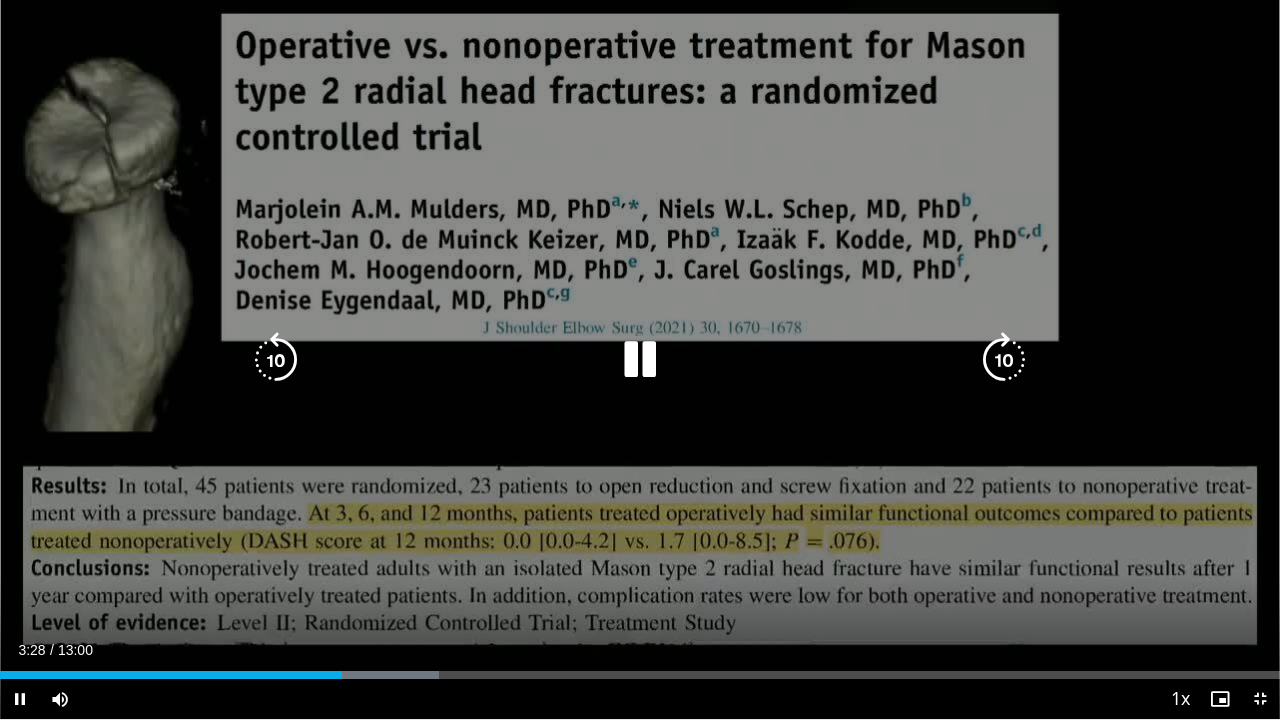 click at bounding box center [640, 360] 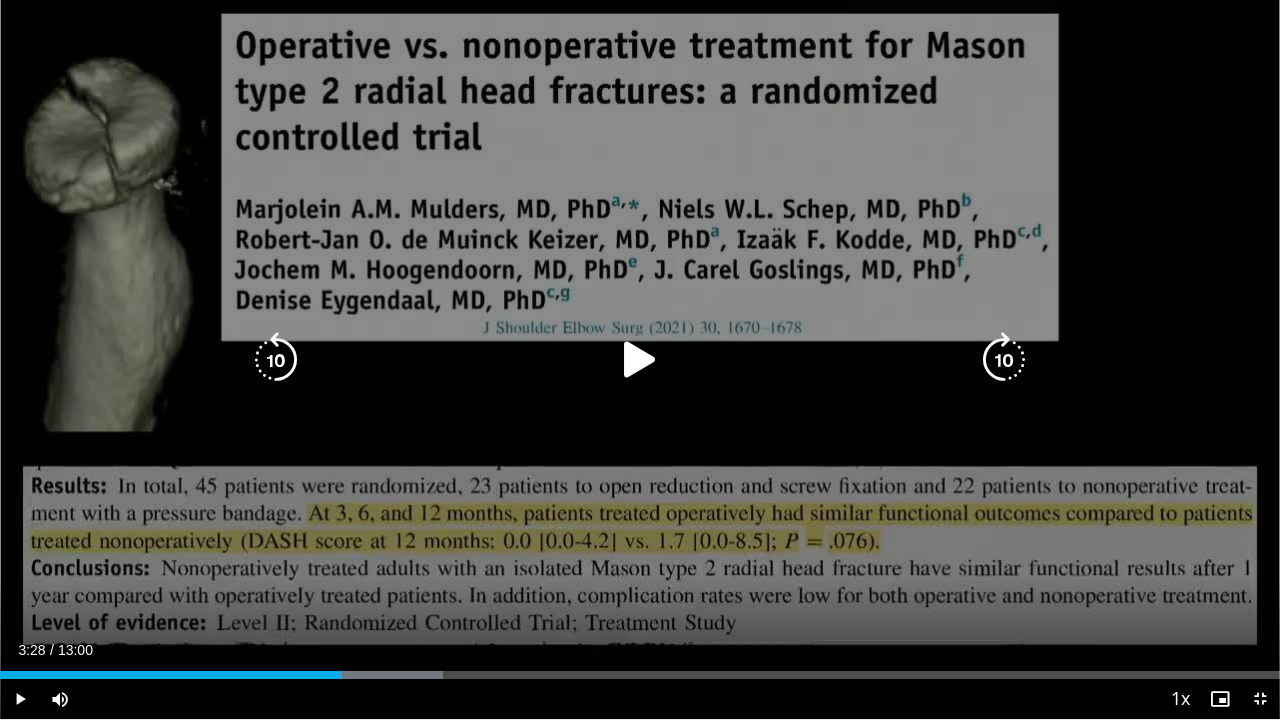 click at bounding box center (640, 360) 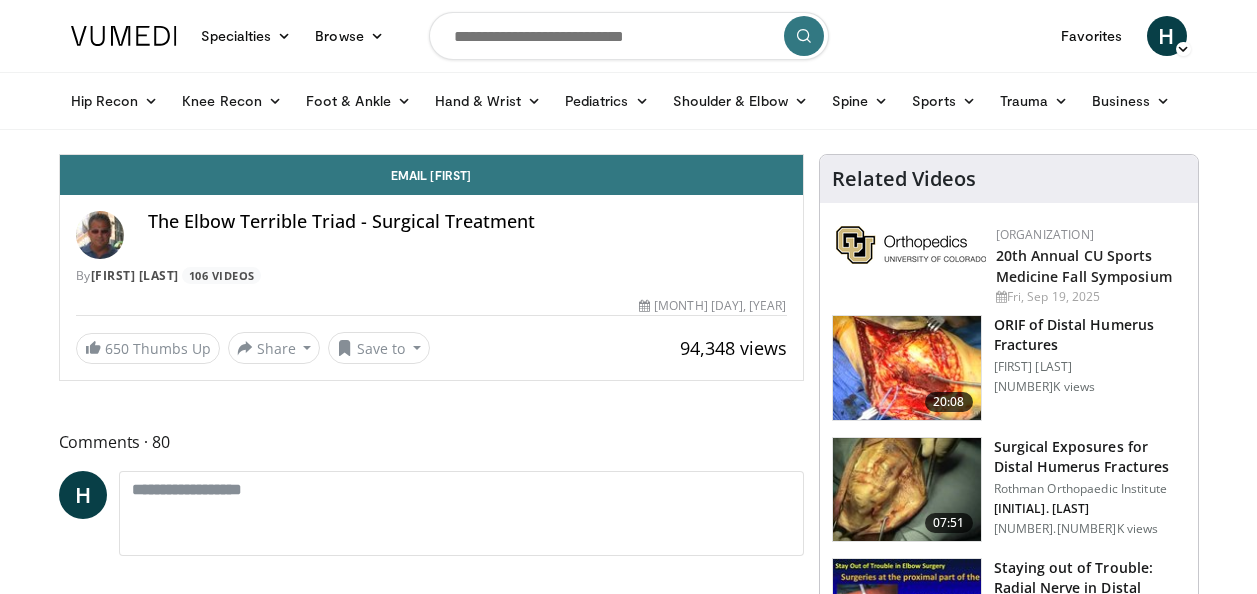 scroll, scrollTop: 0, scrollLeft: 0, axis: both 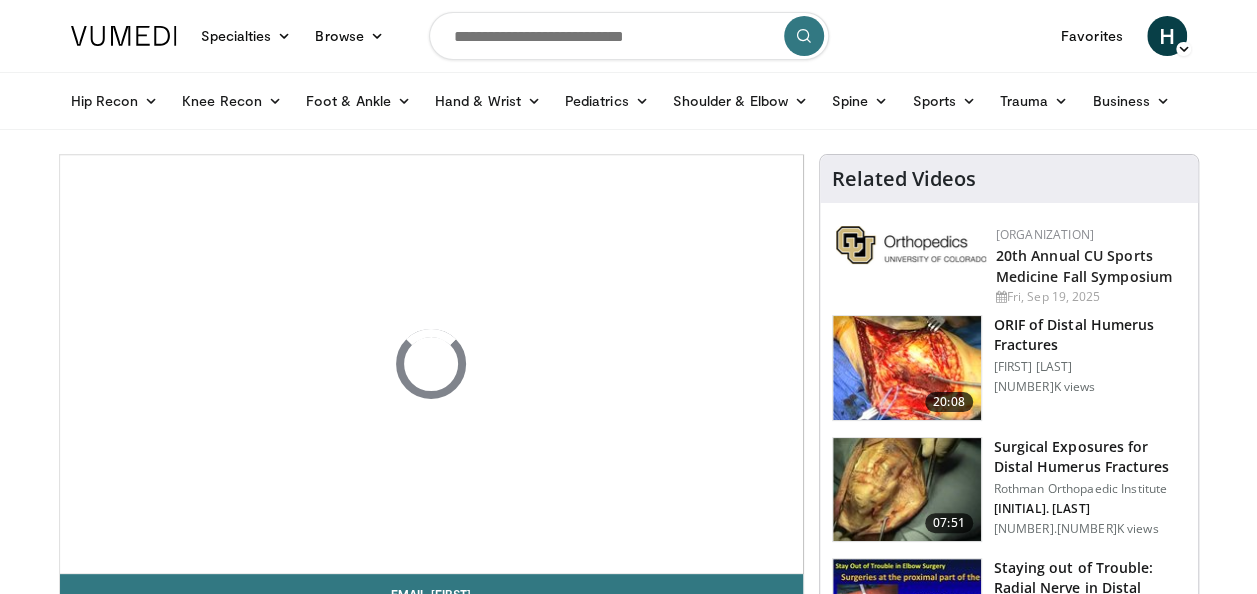 click at bounding box center (629, 36) 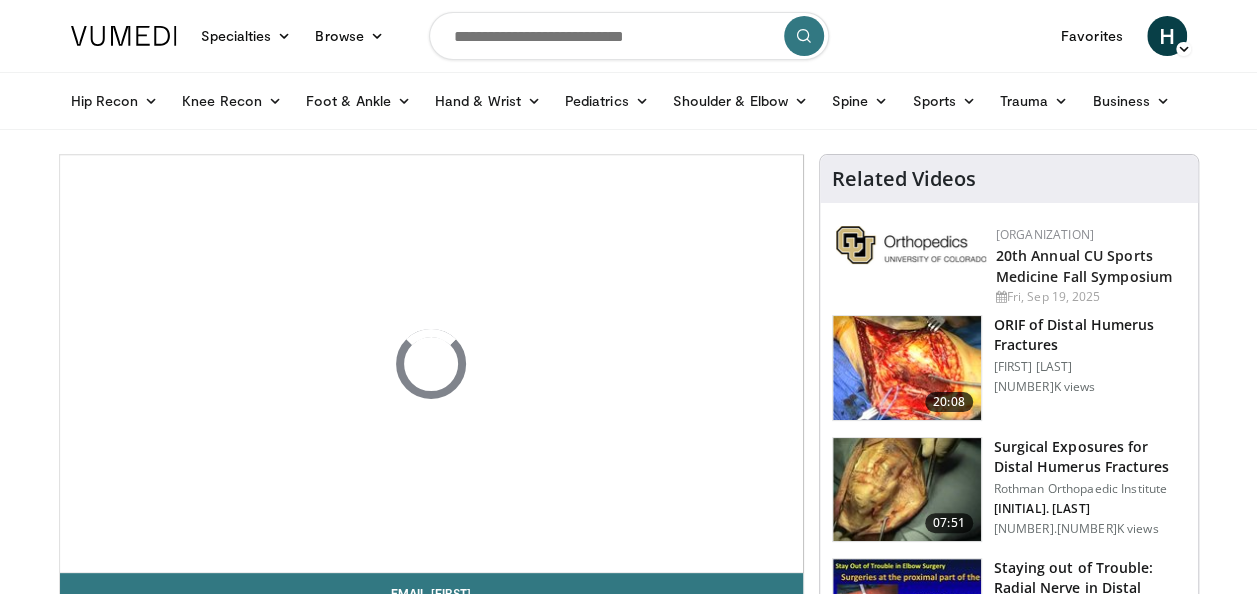 click at bounding box center [629, 36] 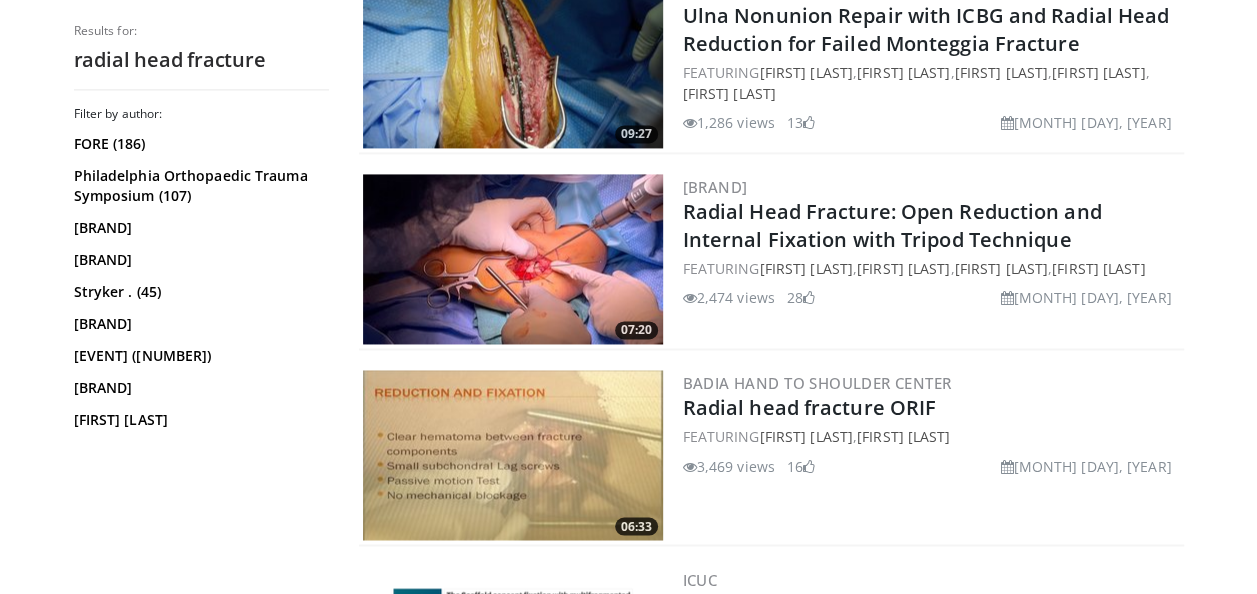 scroll, scrollTop: 453, scrollLeft: 0, axis: vertical 